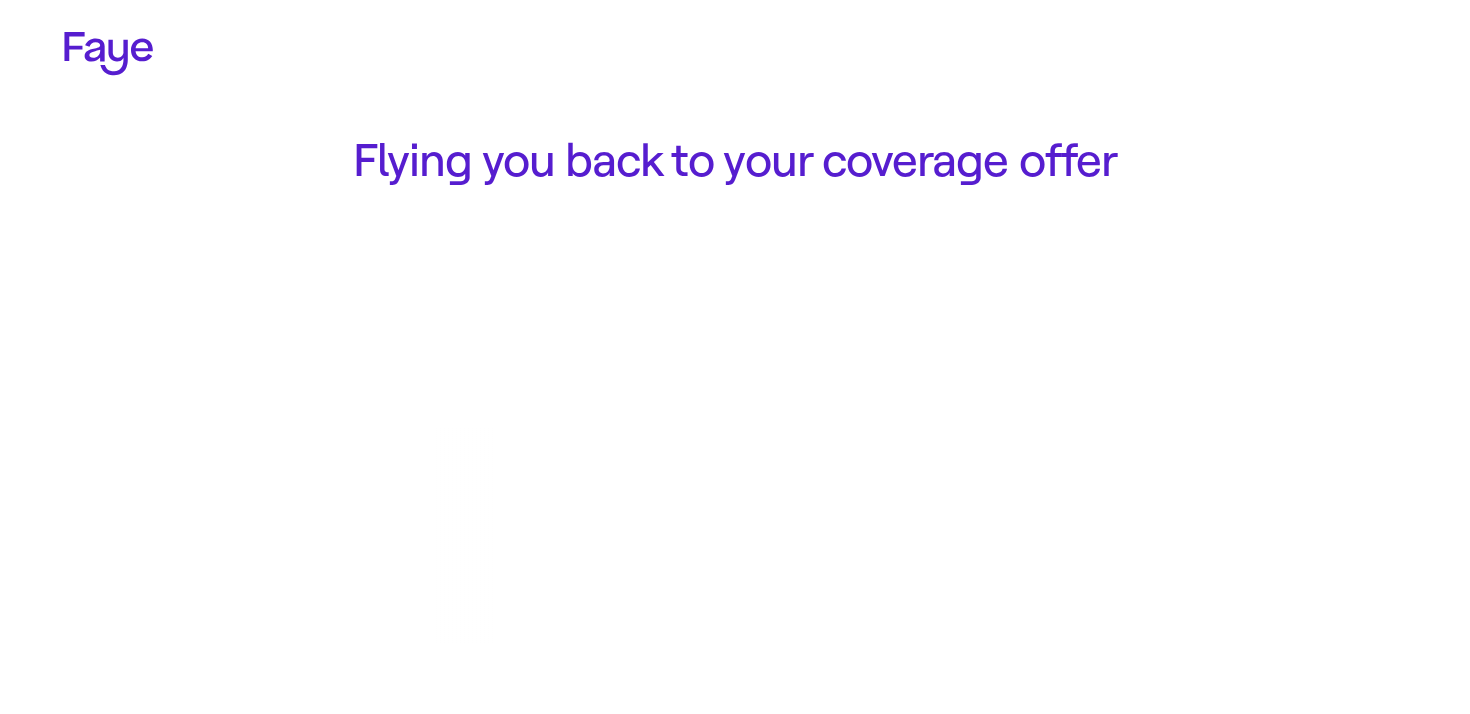 scroll, scrollTop: 0, scrollLeft: 0, axis: both 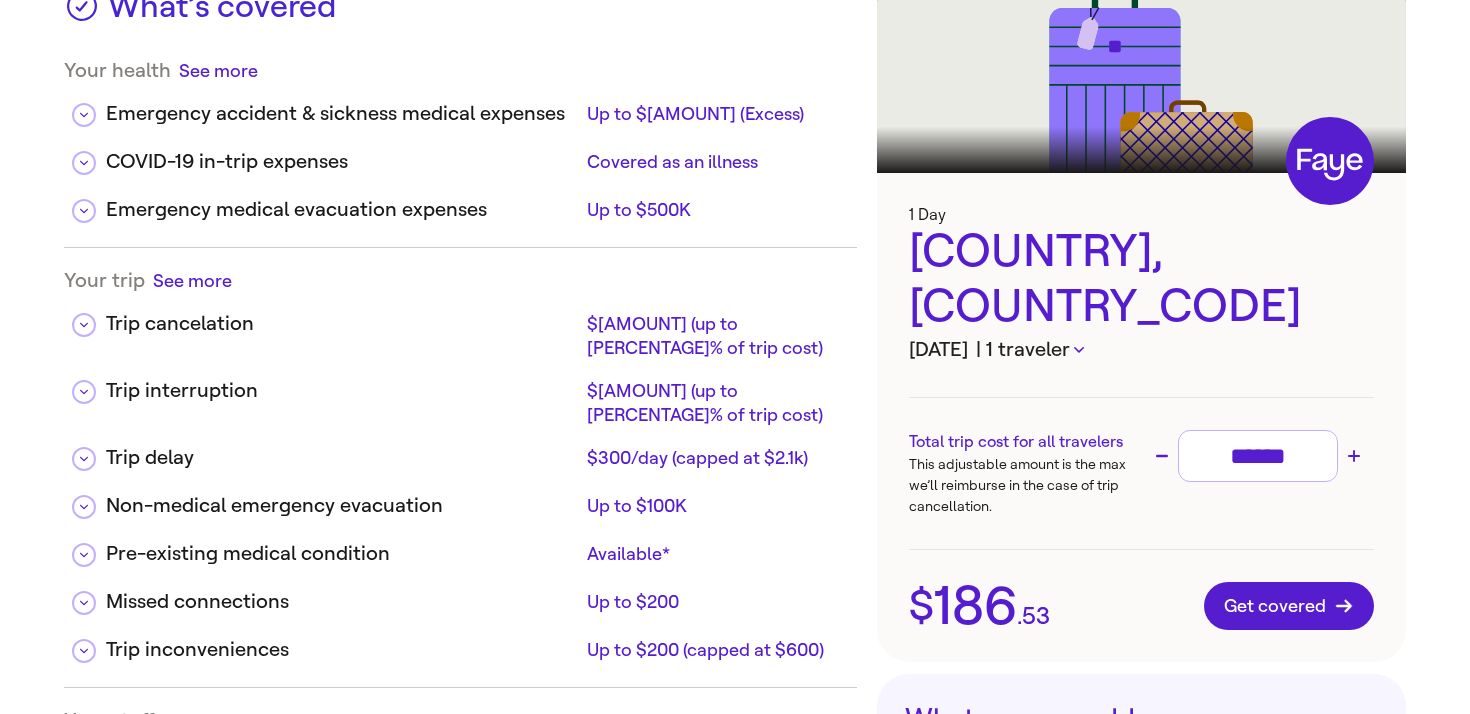 click on "| [NUMBER] traveler" at bounding box center (1030, 350) 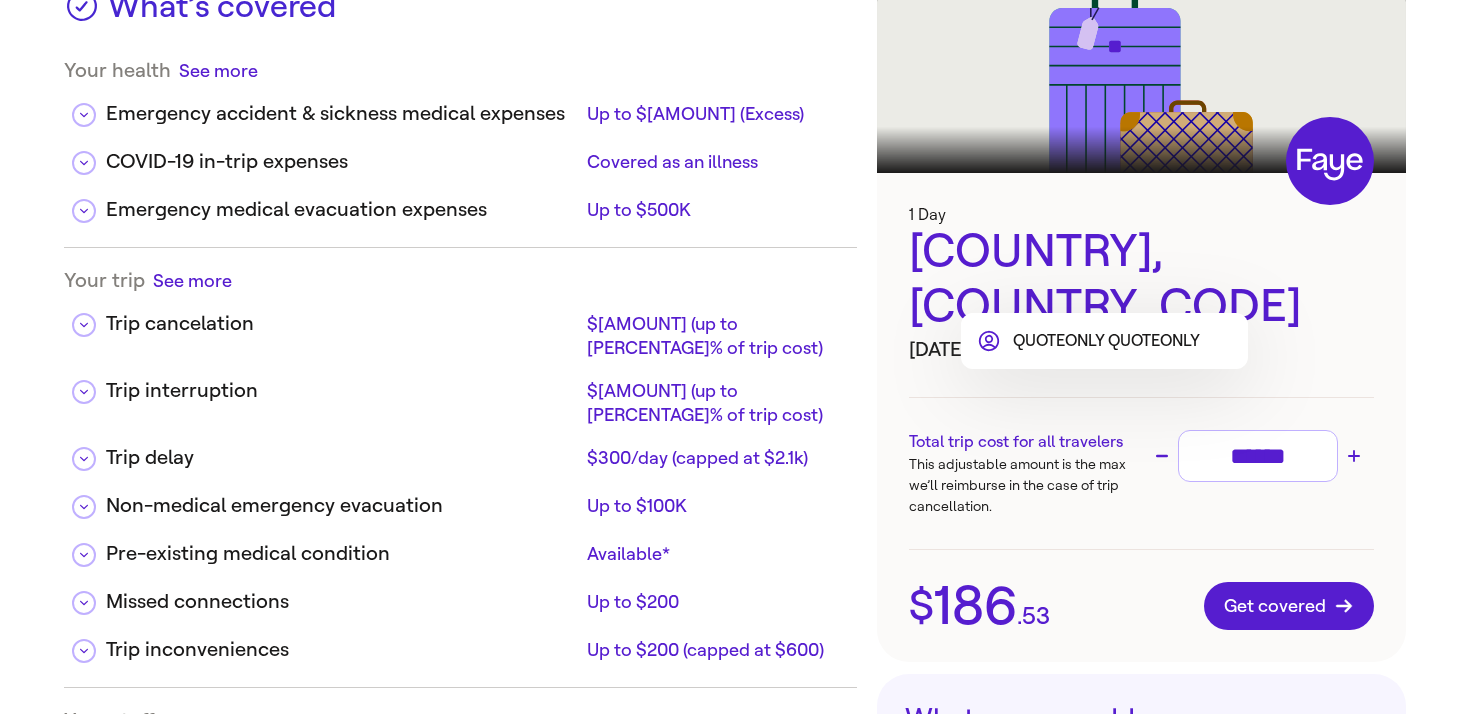 click at bounding box center [735, 357] 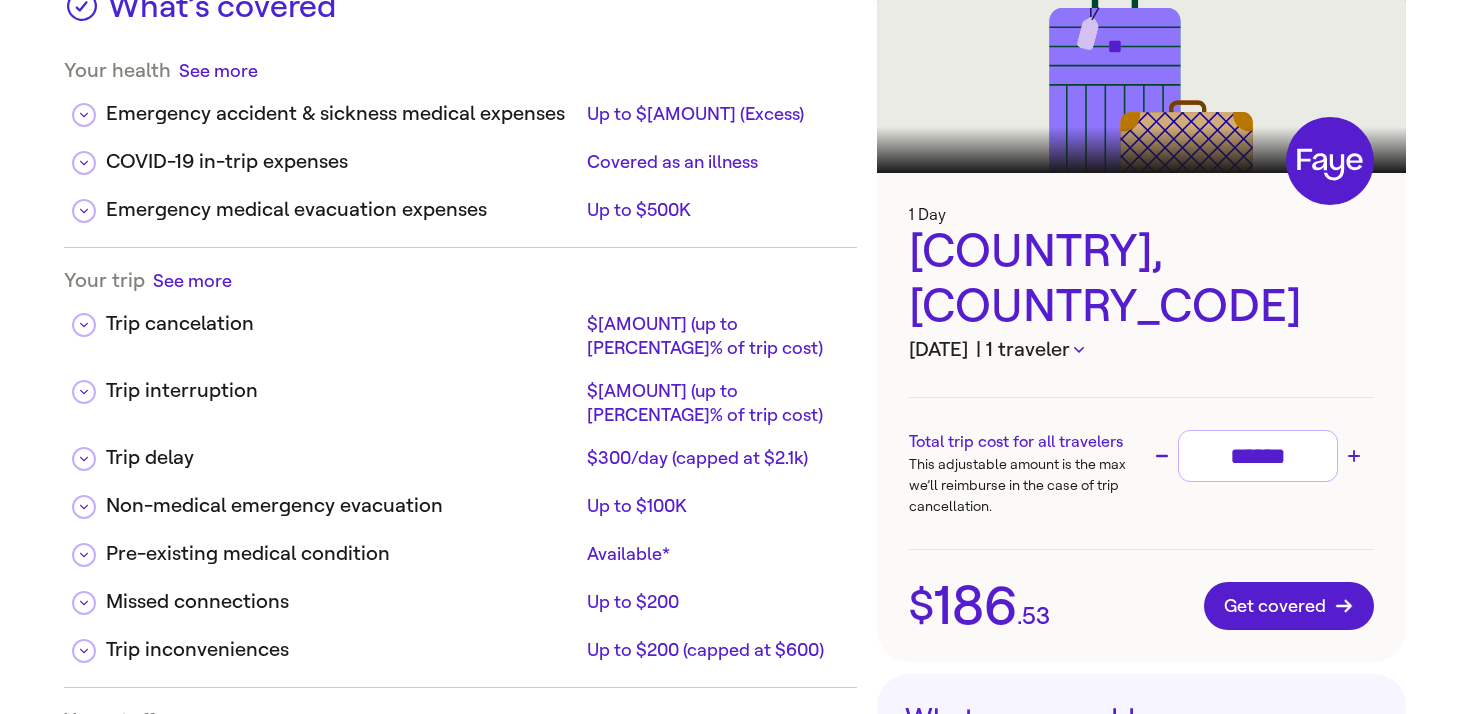 click on "| 1 traveler" at bounding box center (1030, 350) 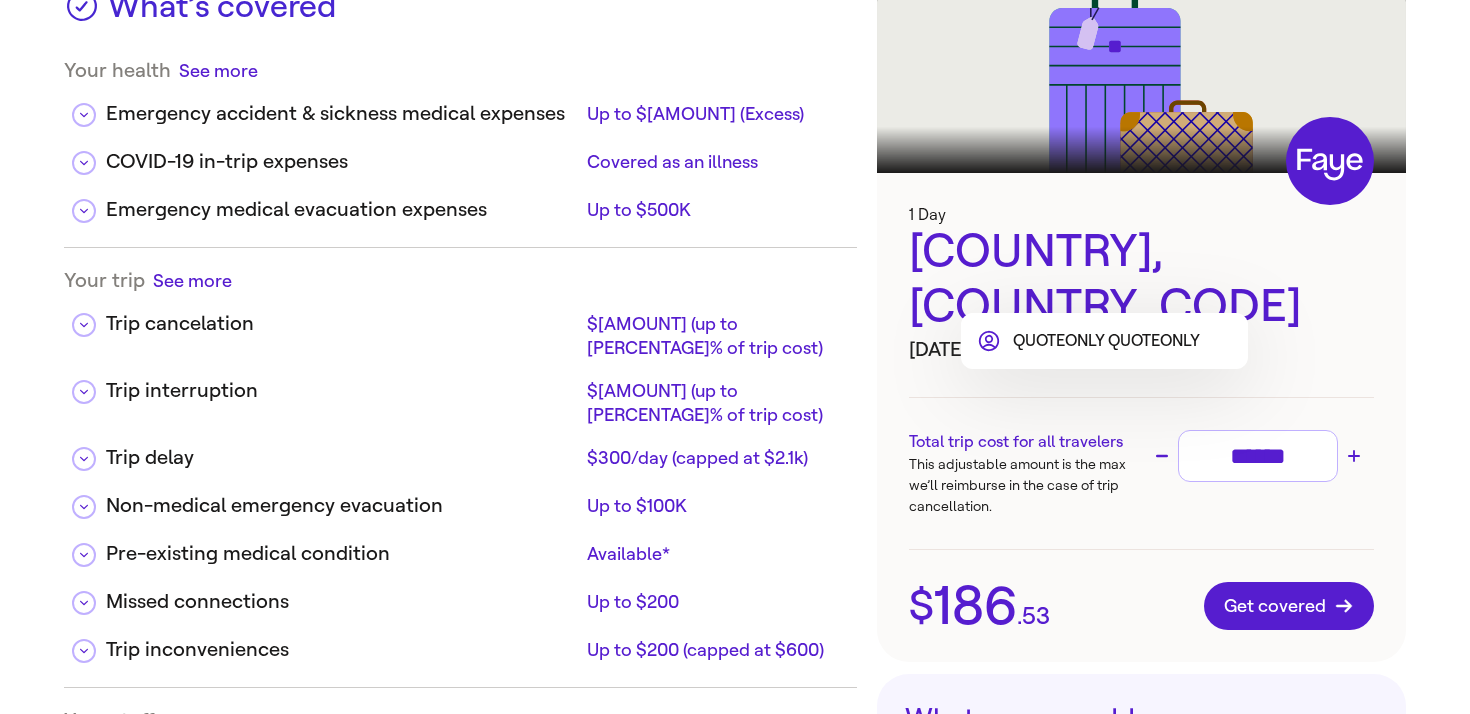 click at bounding box center (735, 357) 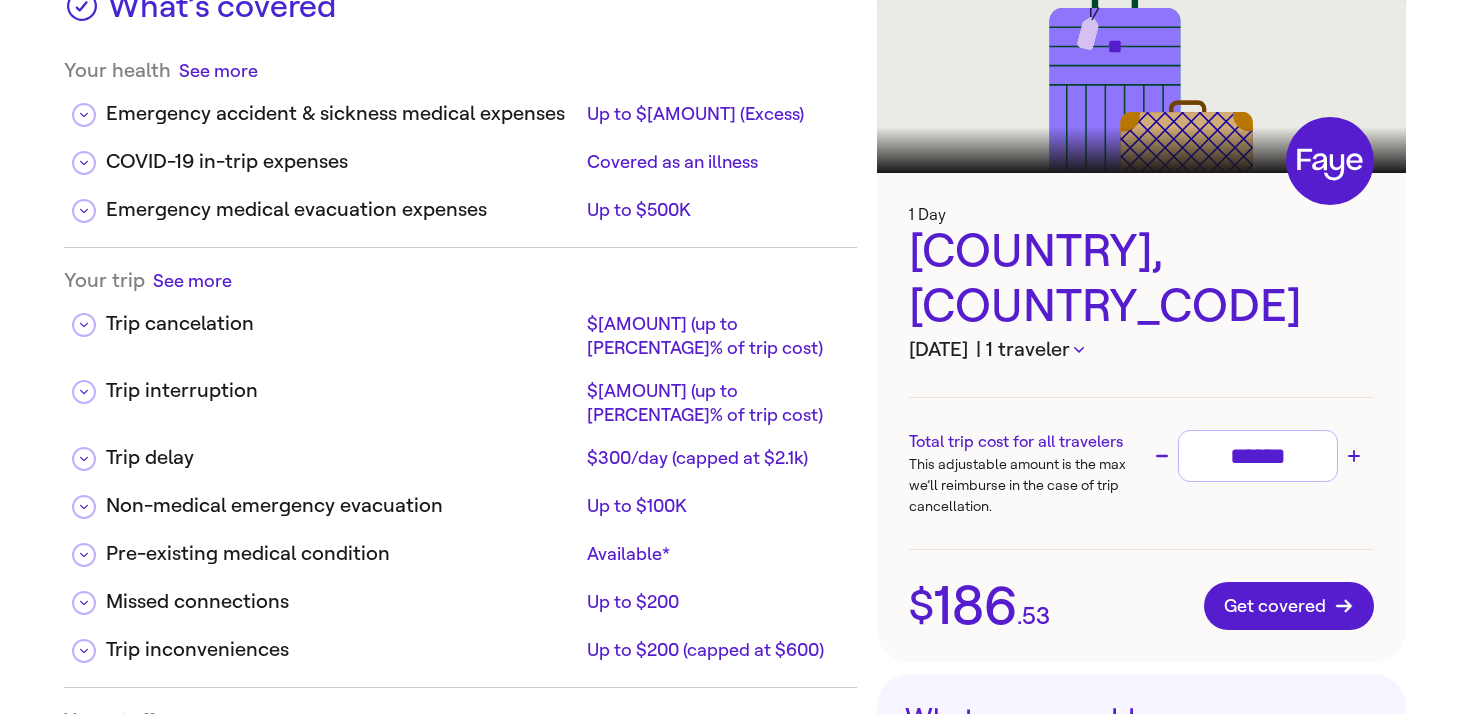 click on "United States, US" at bounding box center (1141, 279) 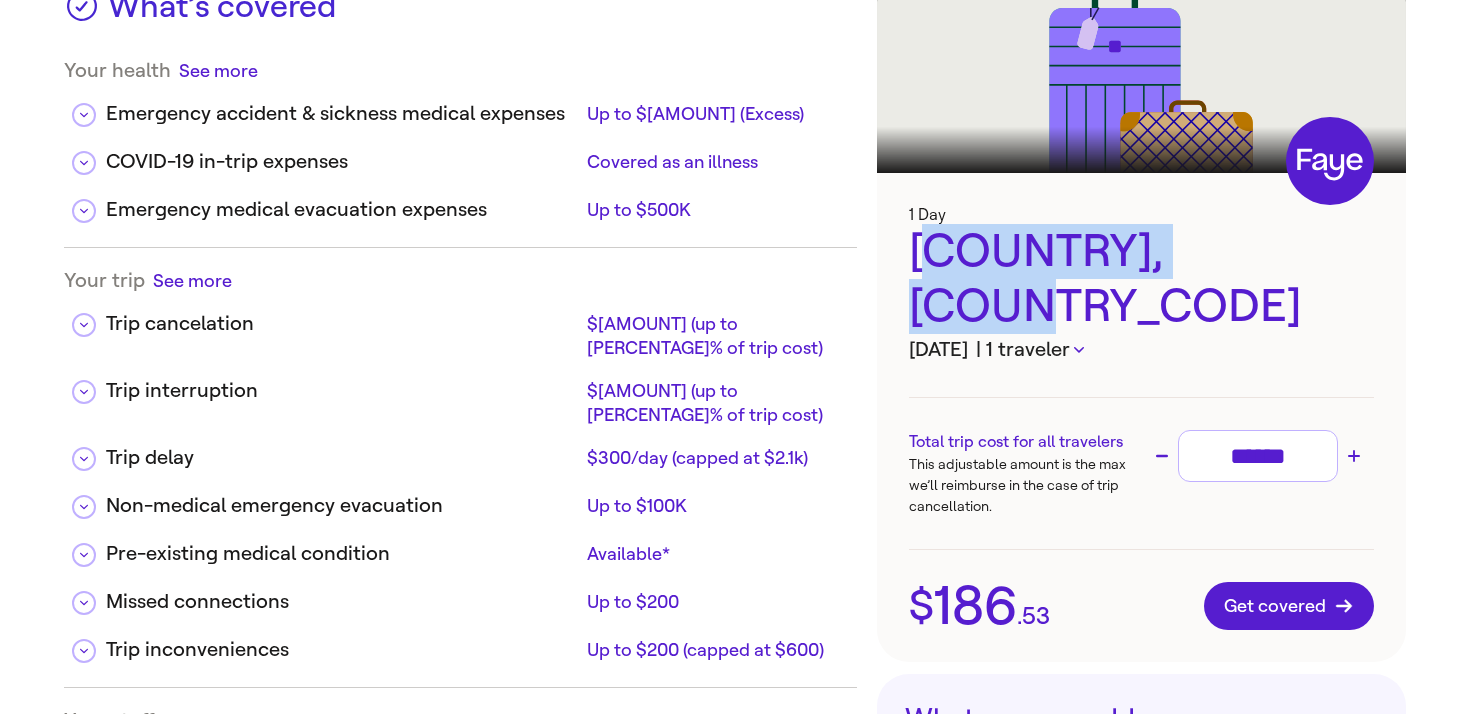 drag, startPoint x: 1249, startPoint y: 267, endPoint x: 926, endPoint y: 255, distance: 323.22284 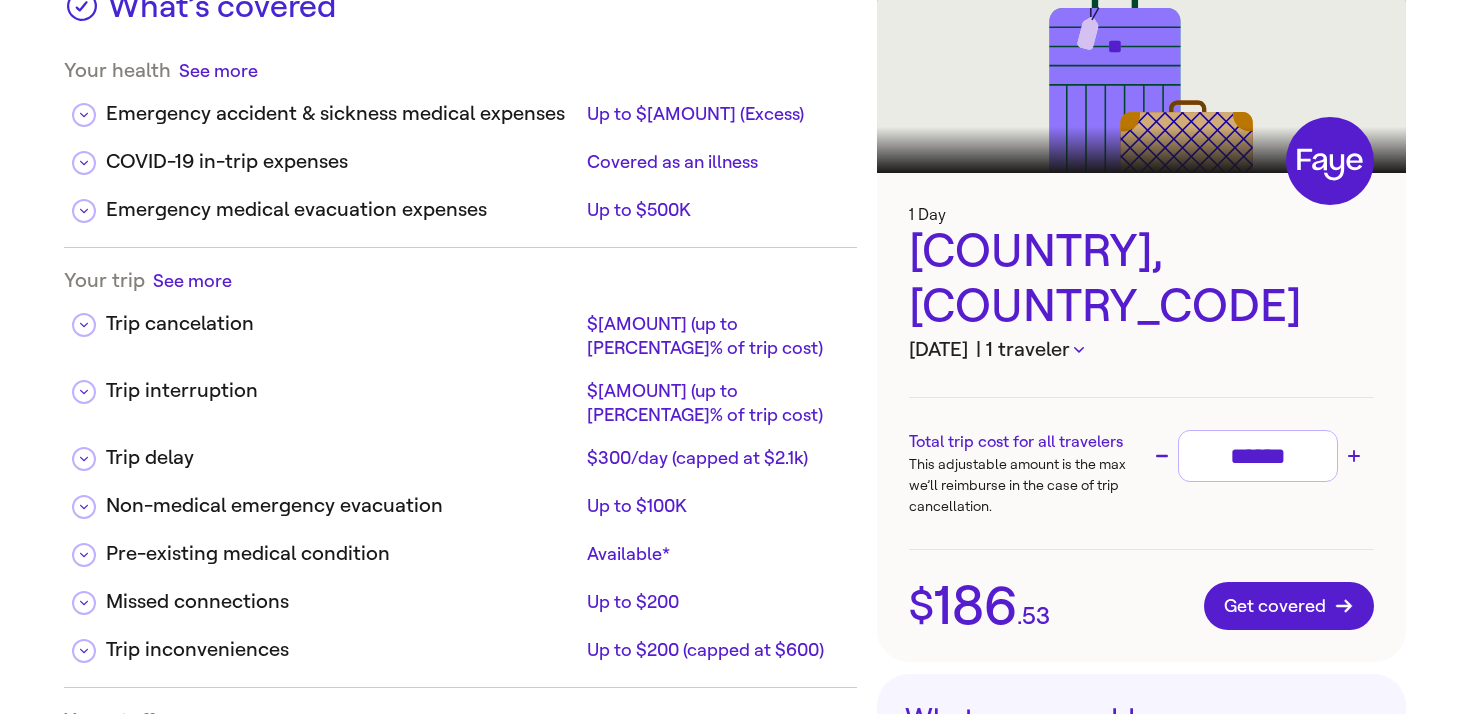 click on "United States, US" at bounding box center [1141, 279] 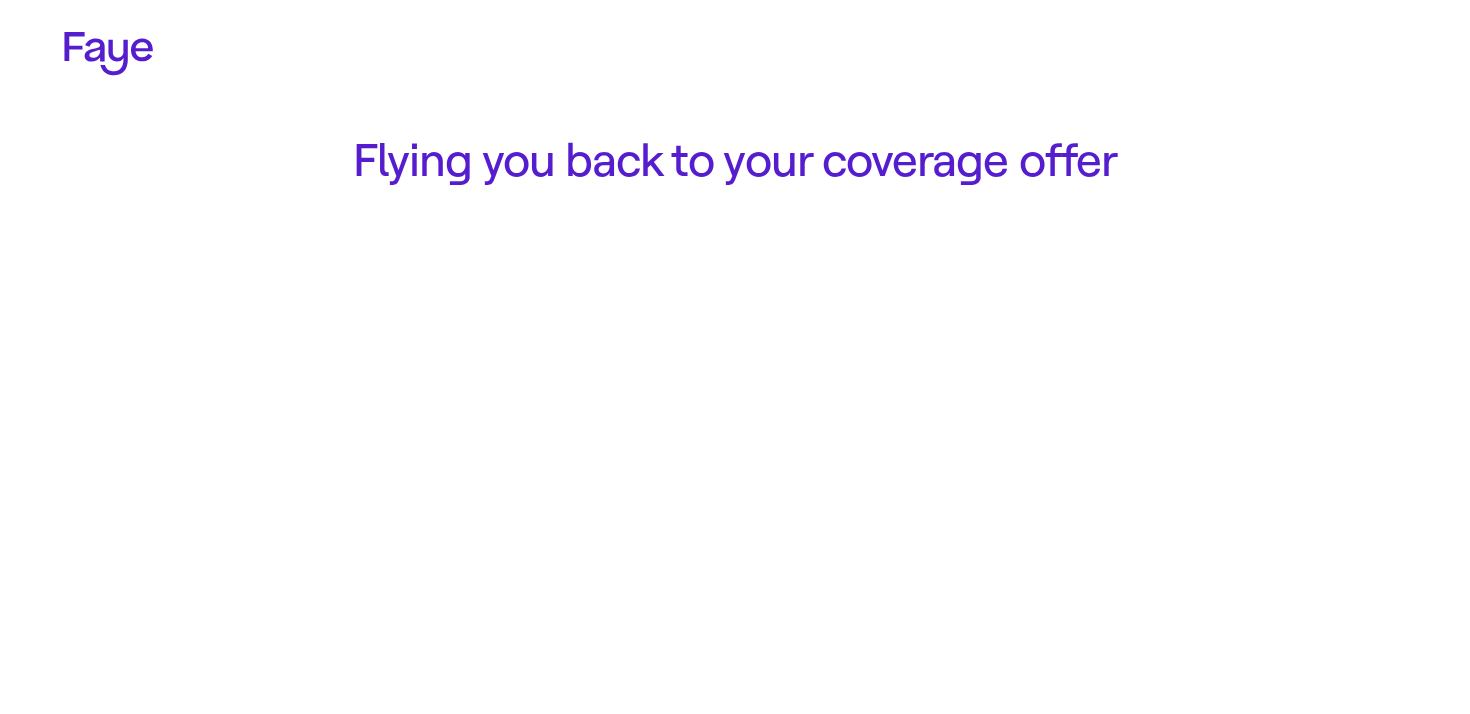scroll, scrollTop: 0, scrollLeft: 0, axis: both 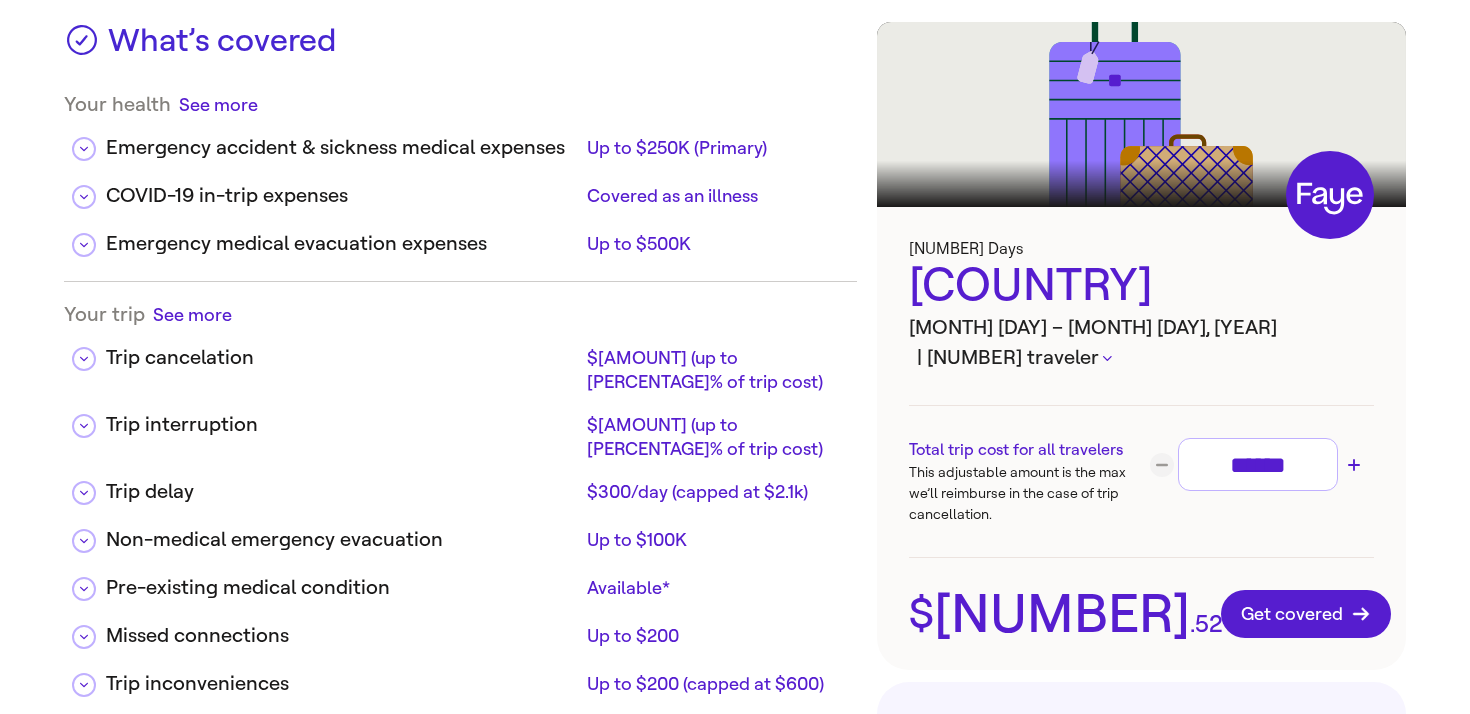 click on "******" at bounding box center [1258, 464] 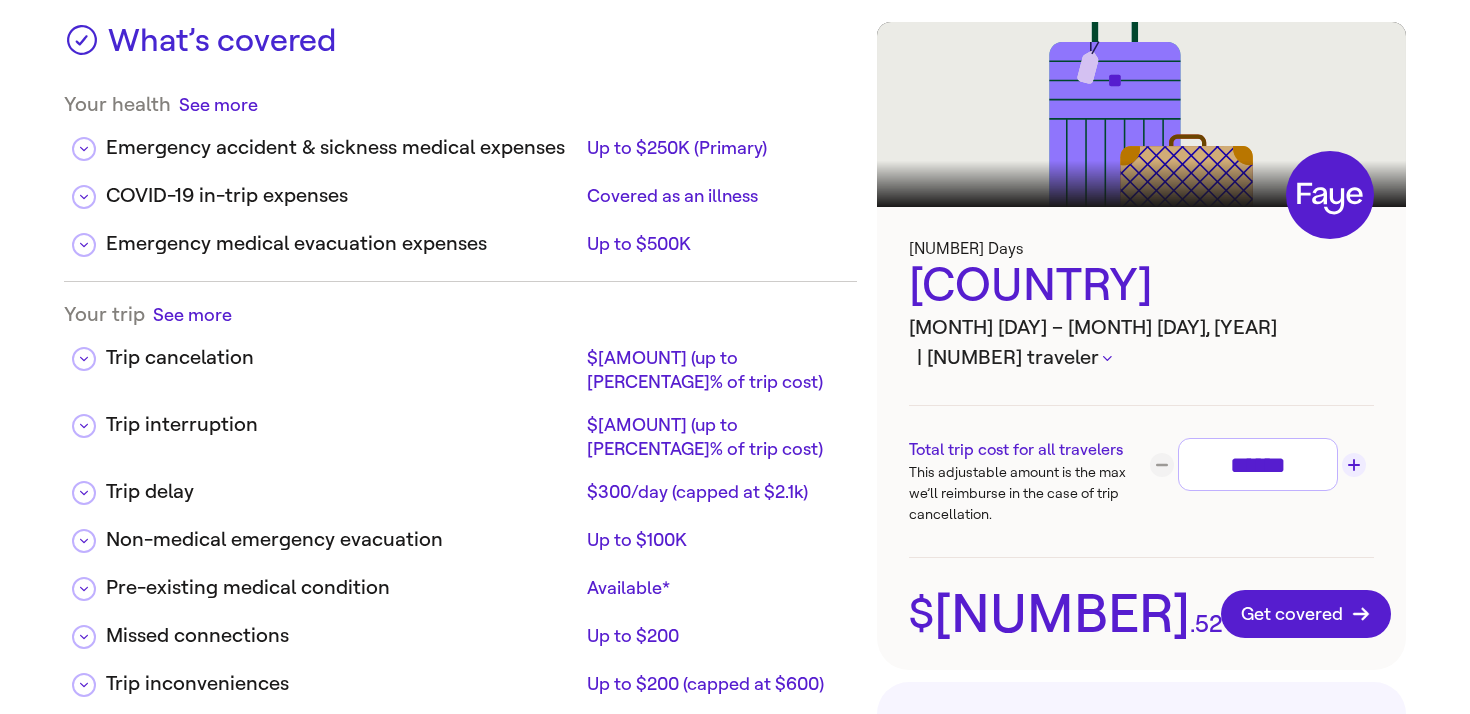 click 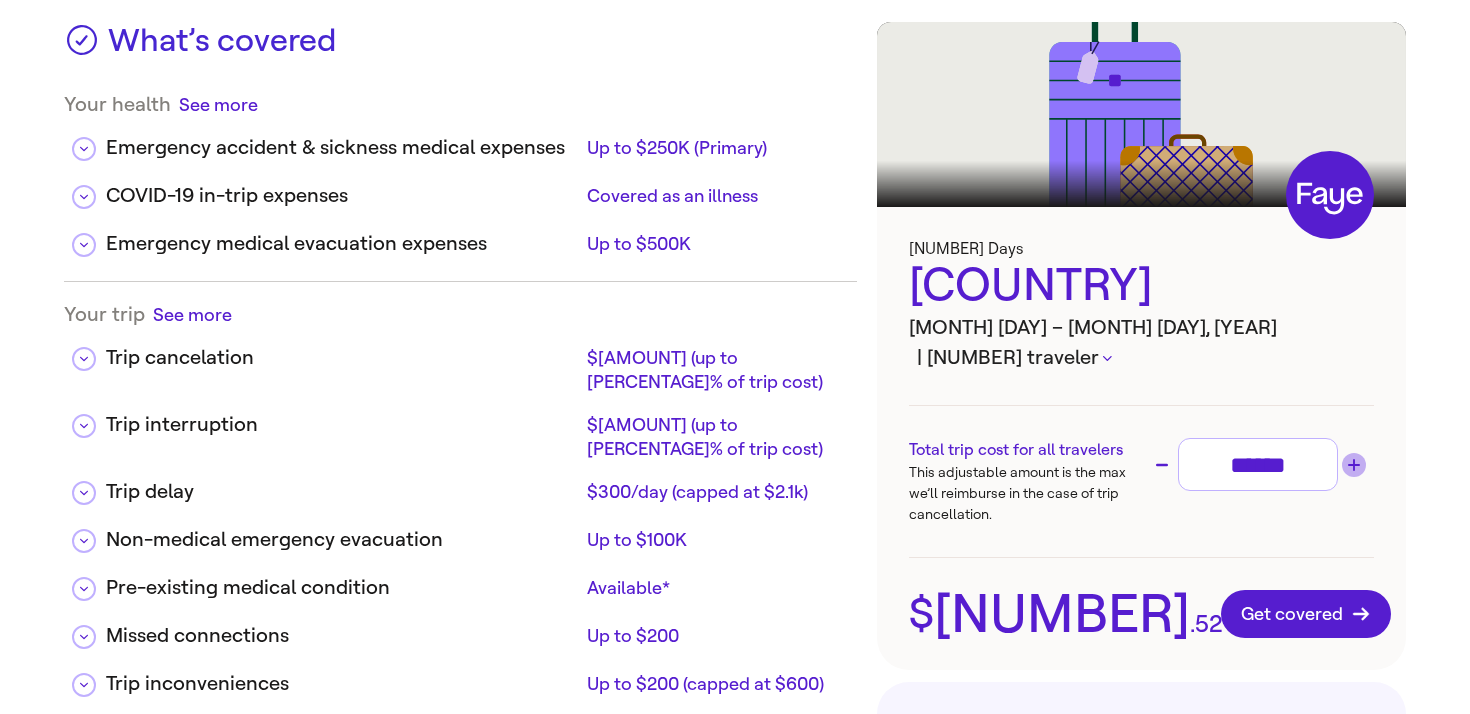 click at bounding box center (1354, 465) 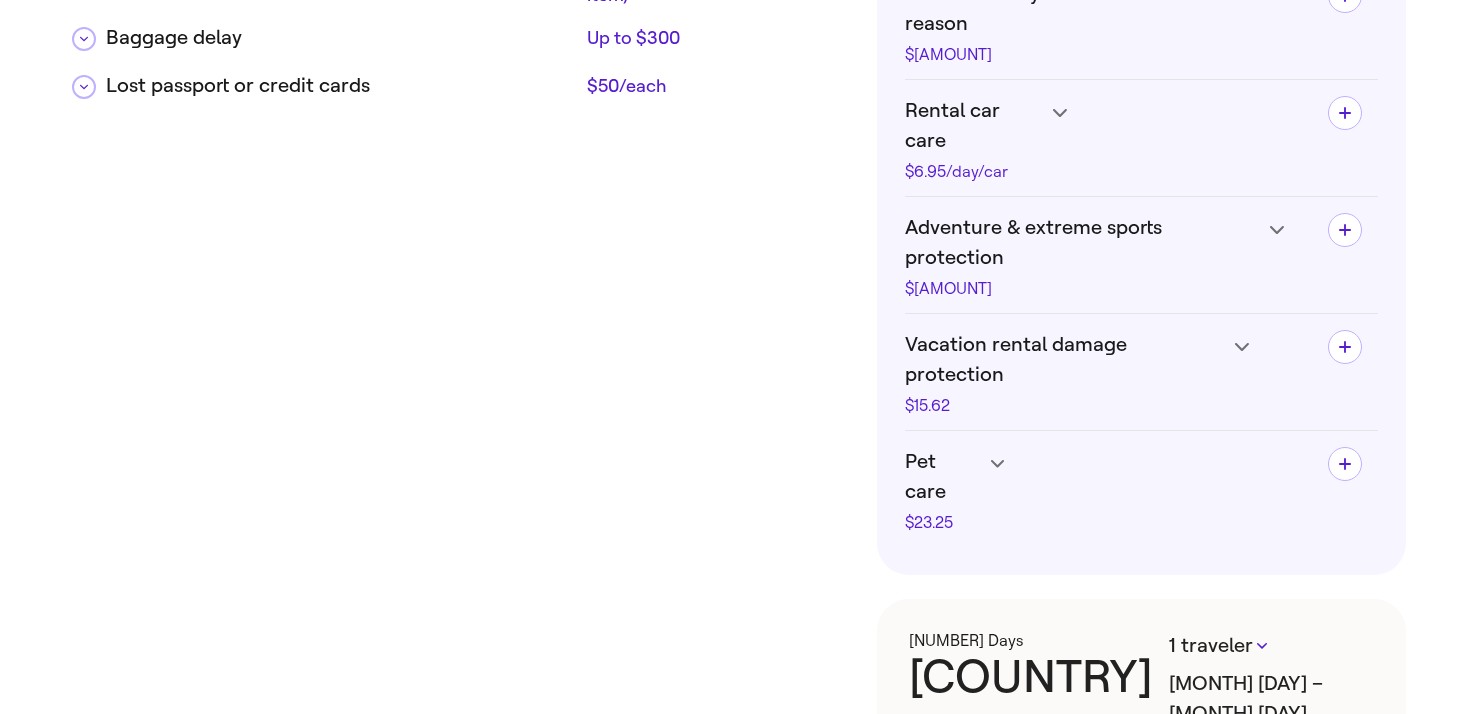 click on "Get covered for $ 137 . 01" at bounding box center [1142, 832] 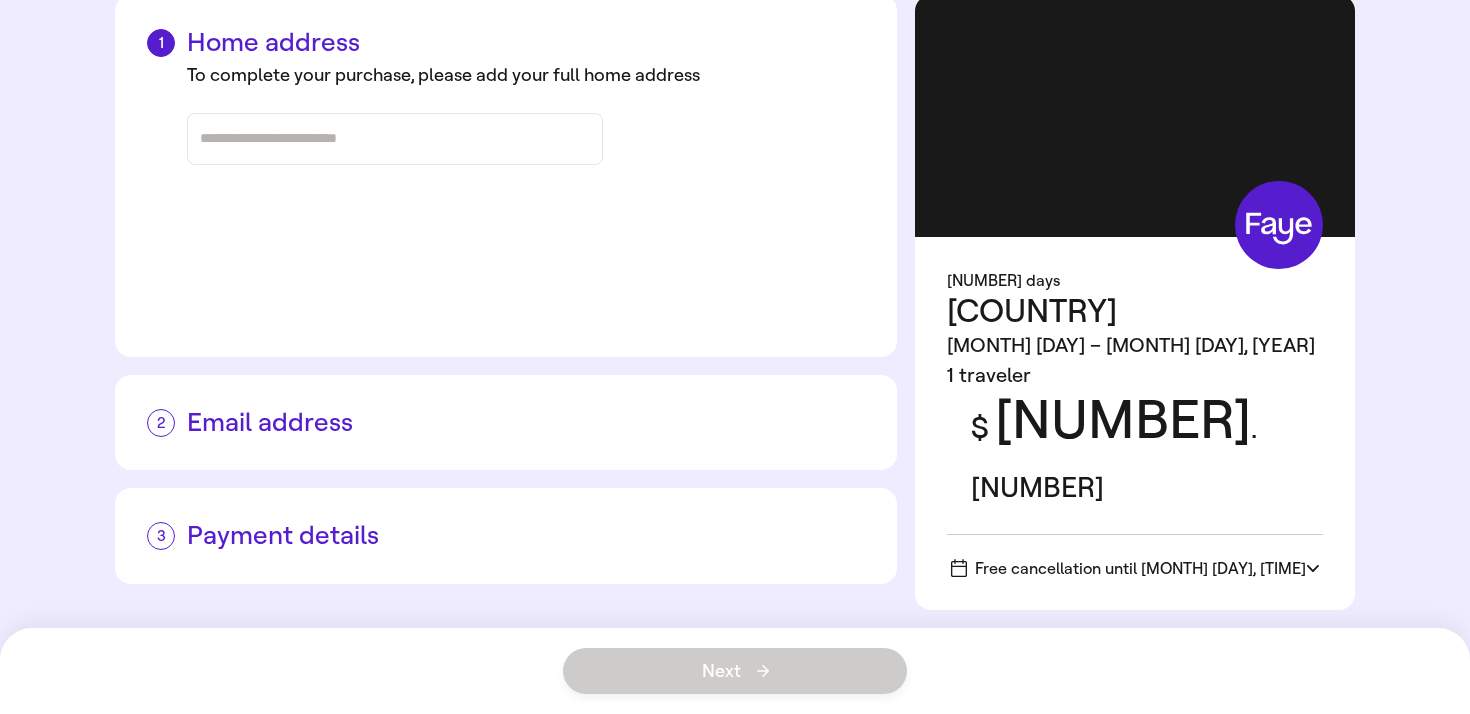 scroll, scrollTop: 78, scrollLeft: 0, axis: vertical 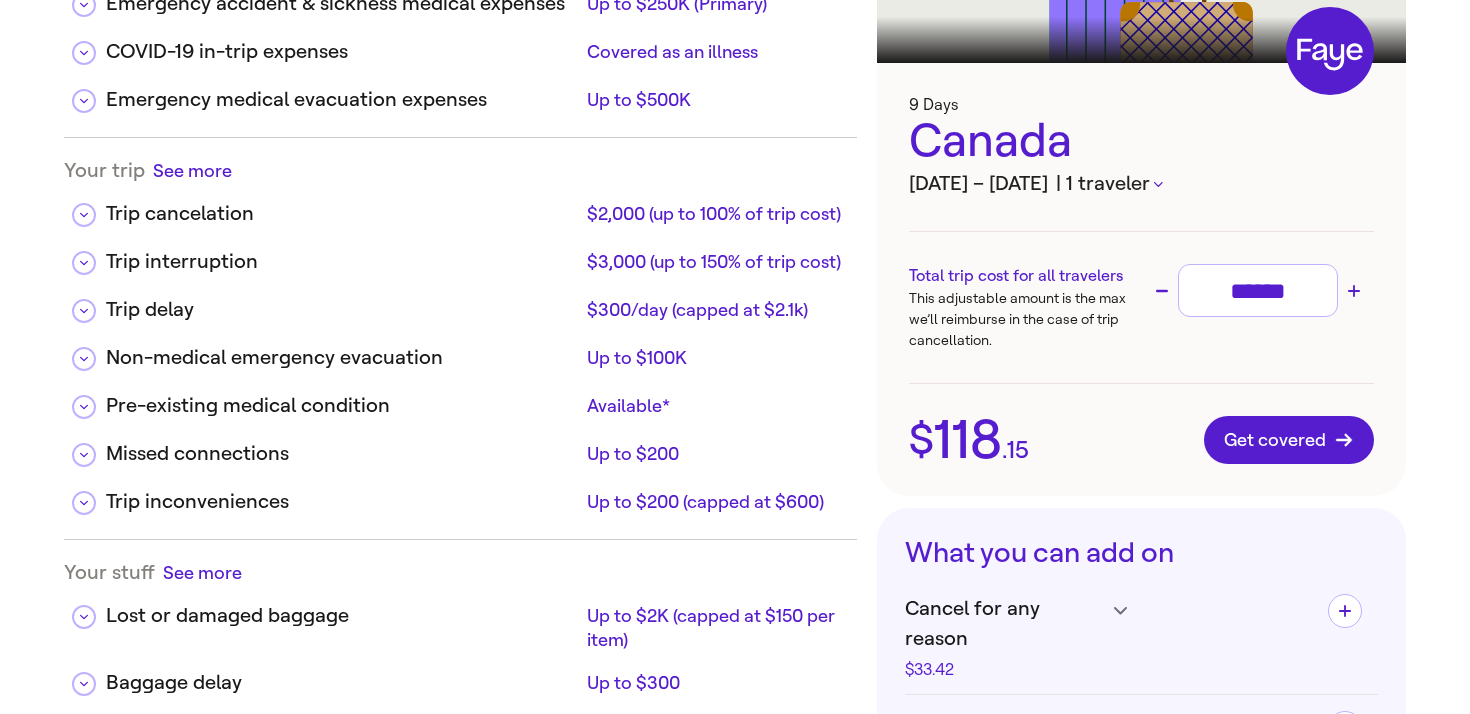 click on "******" at bounding box center (1258, 290) 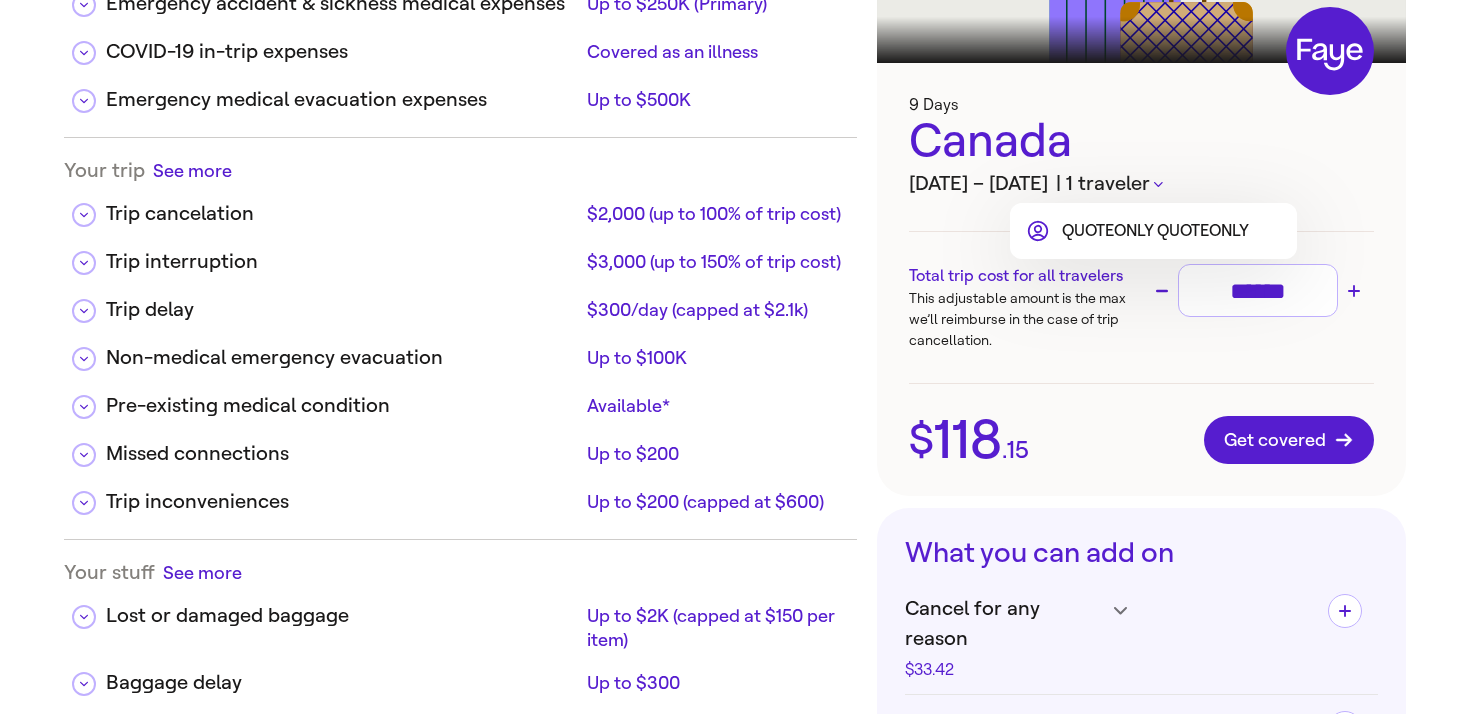click at bounding box center (735, 357) 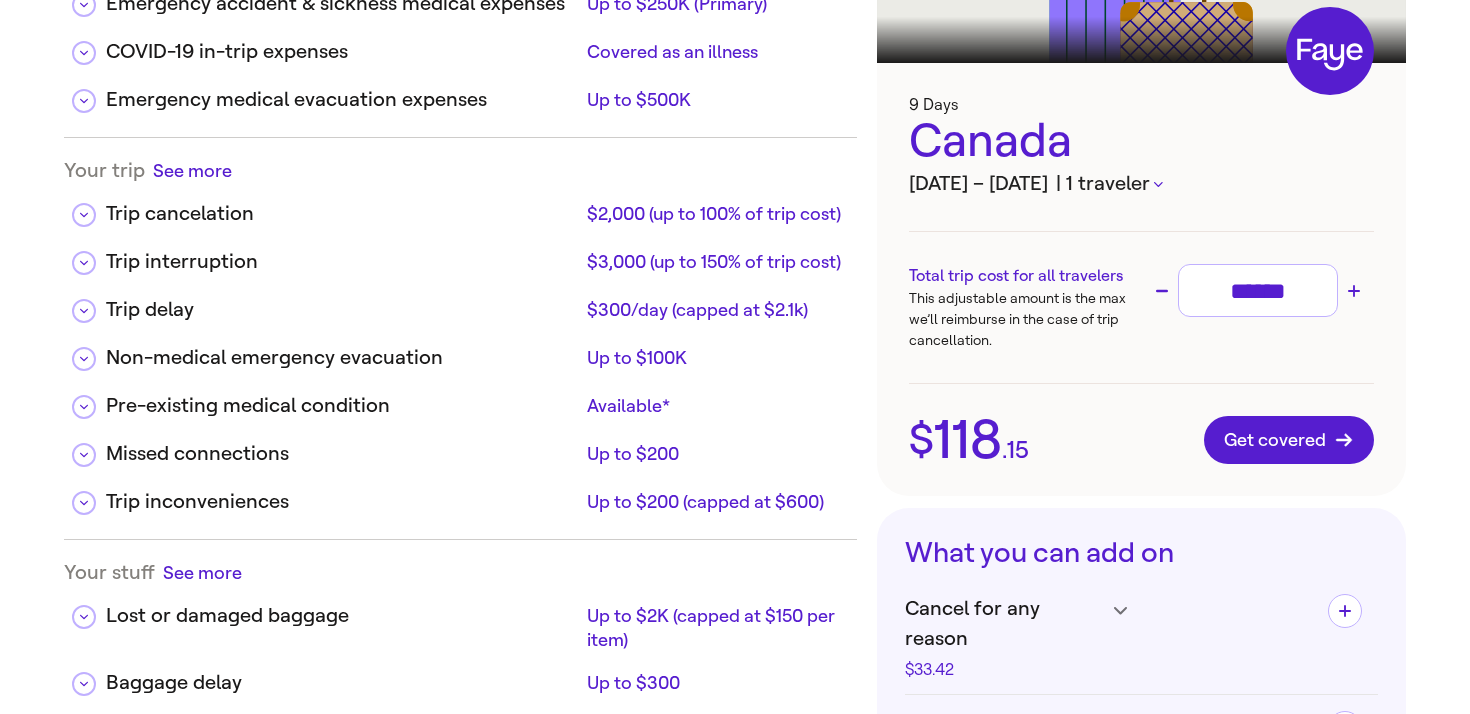 click on "| 1 traveler" at bounding box center [1110, 184] 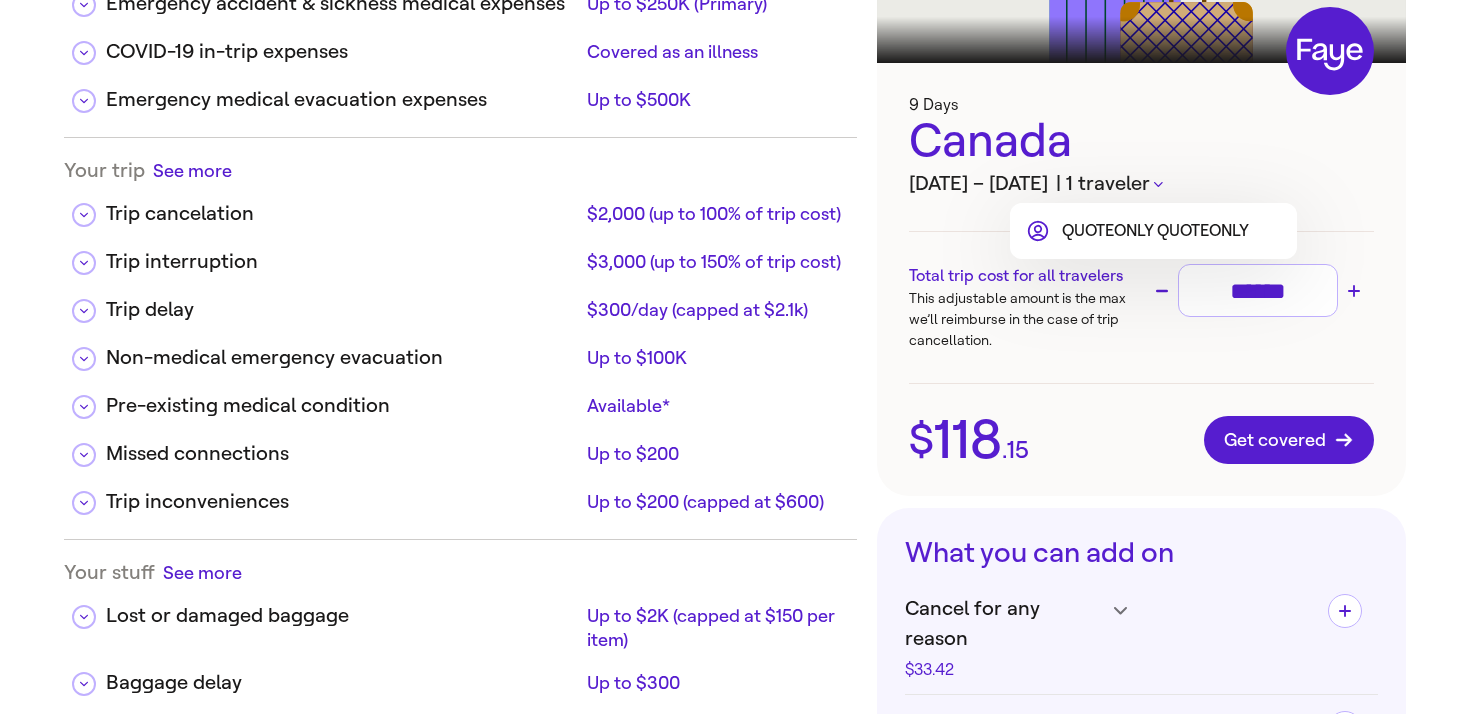 click at bounding box center [735, 357] 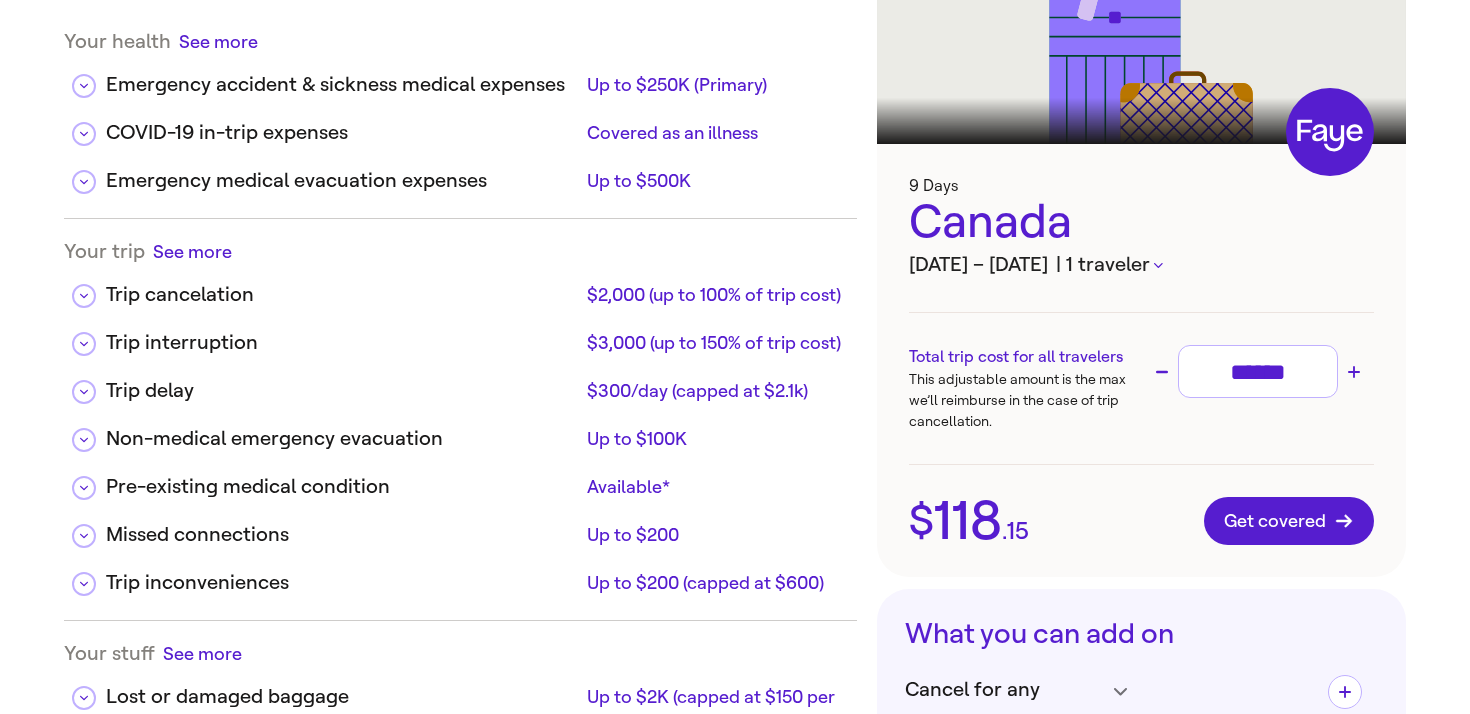 scroll, scrollTop: 56, scrollLeft: 0, axis: vertical 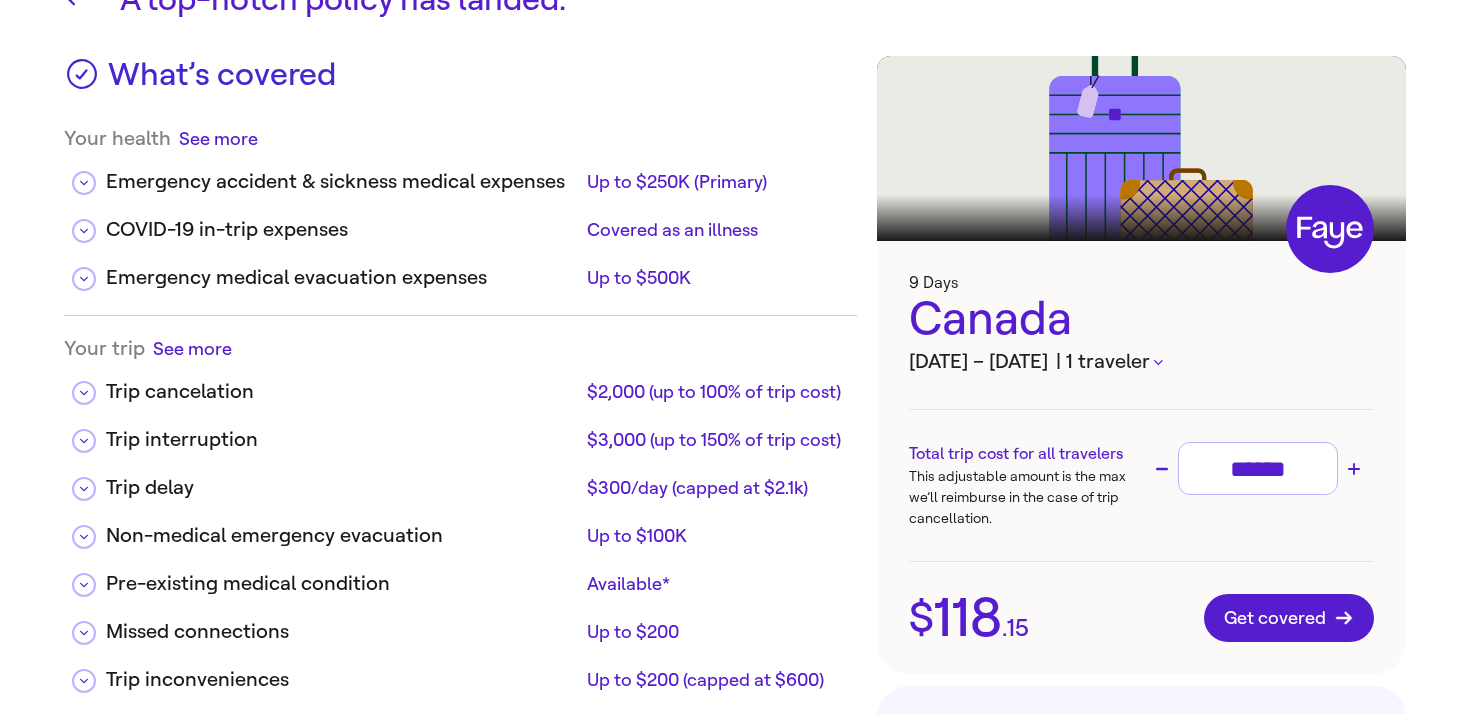 click on "Canada" at bounding box center (1141, 319) 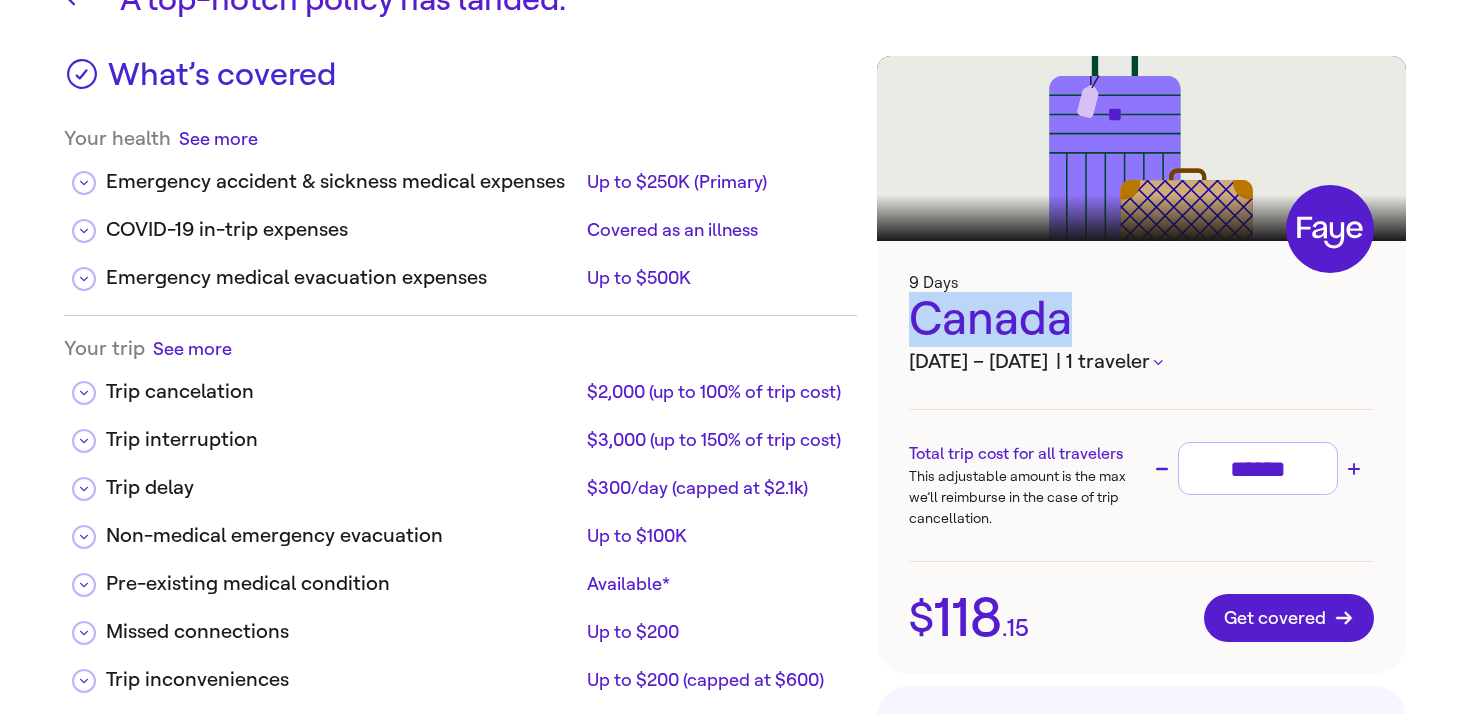 click on "Canada" at bounding box center [1141, 319] 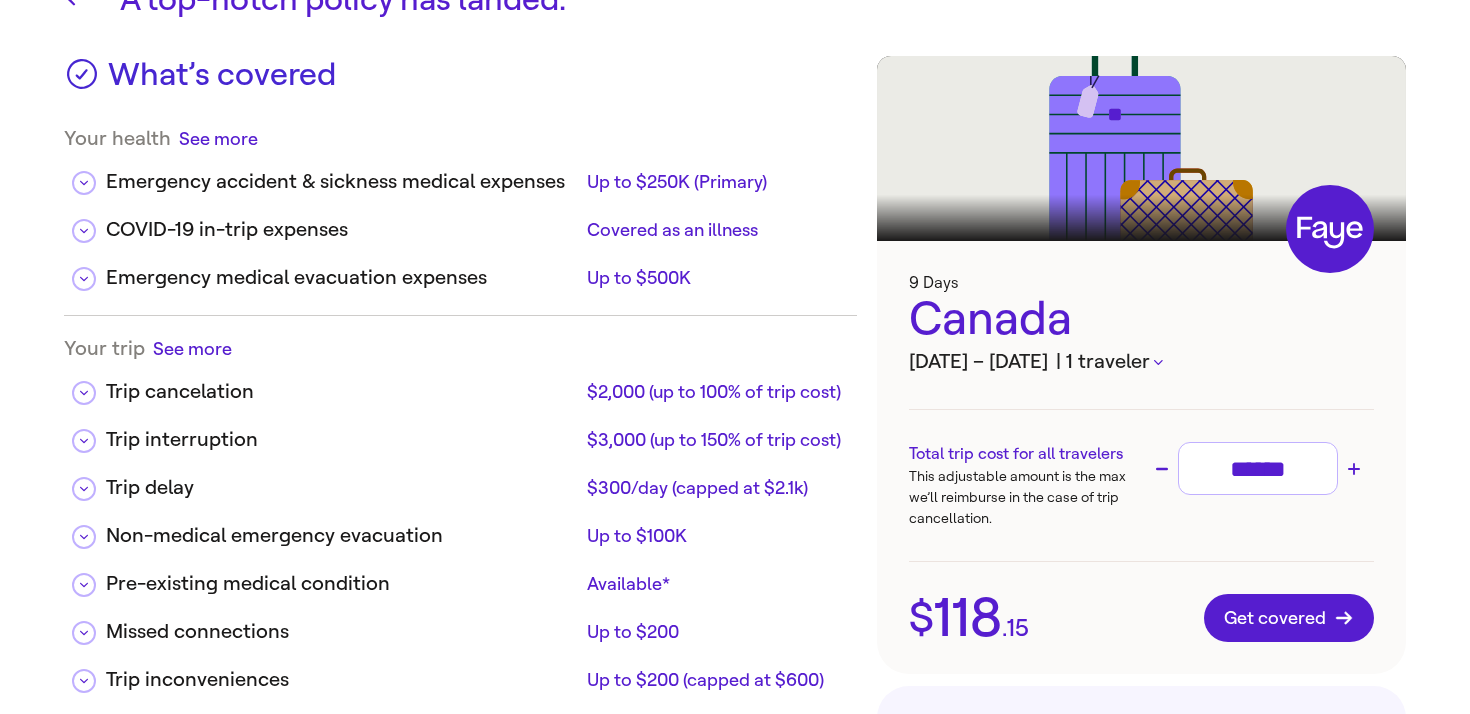 click on "Canada" at bounding box center [1141, 319] 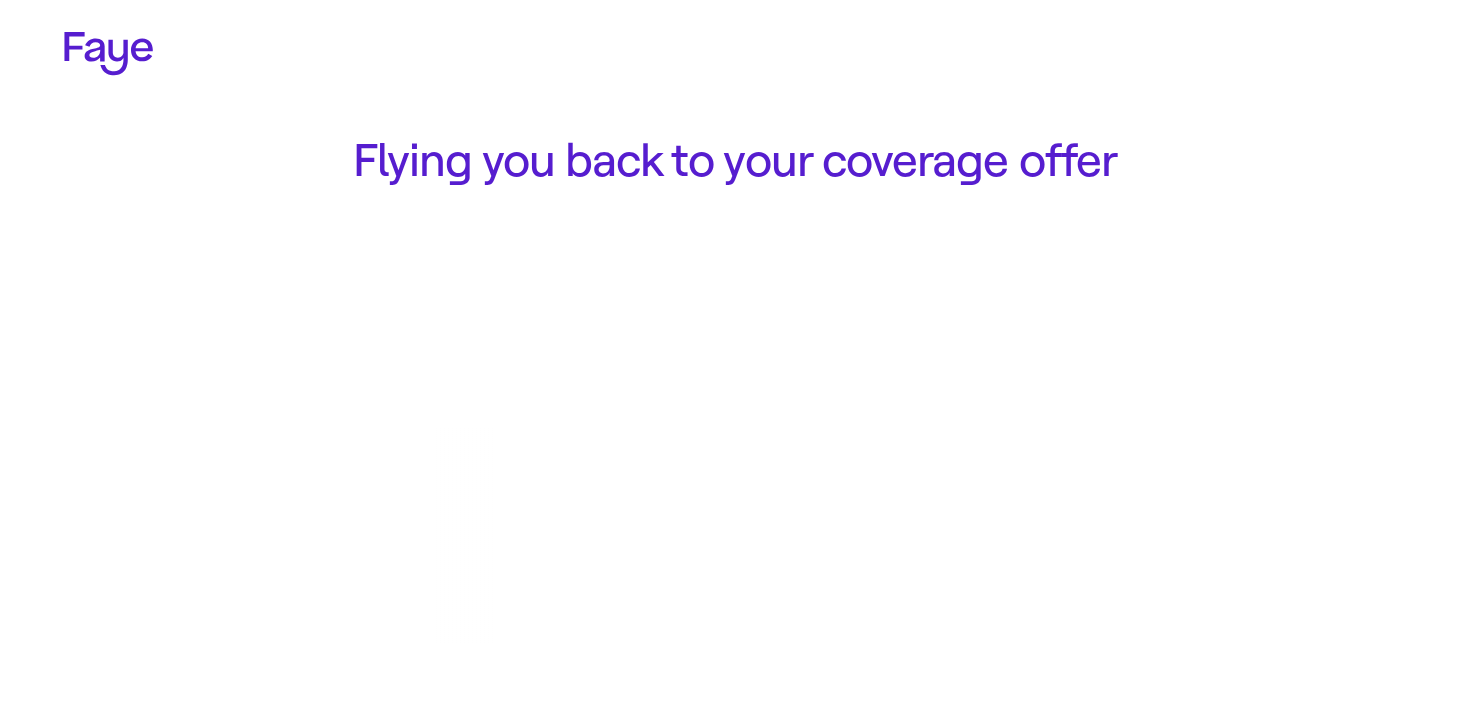 scroll, scrollTop: 0, scrollLeft: 0, axis: both 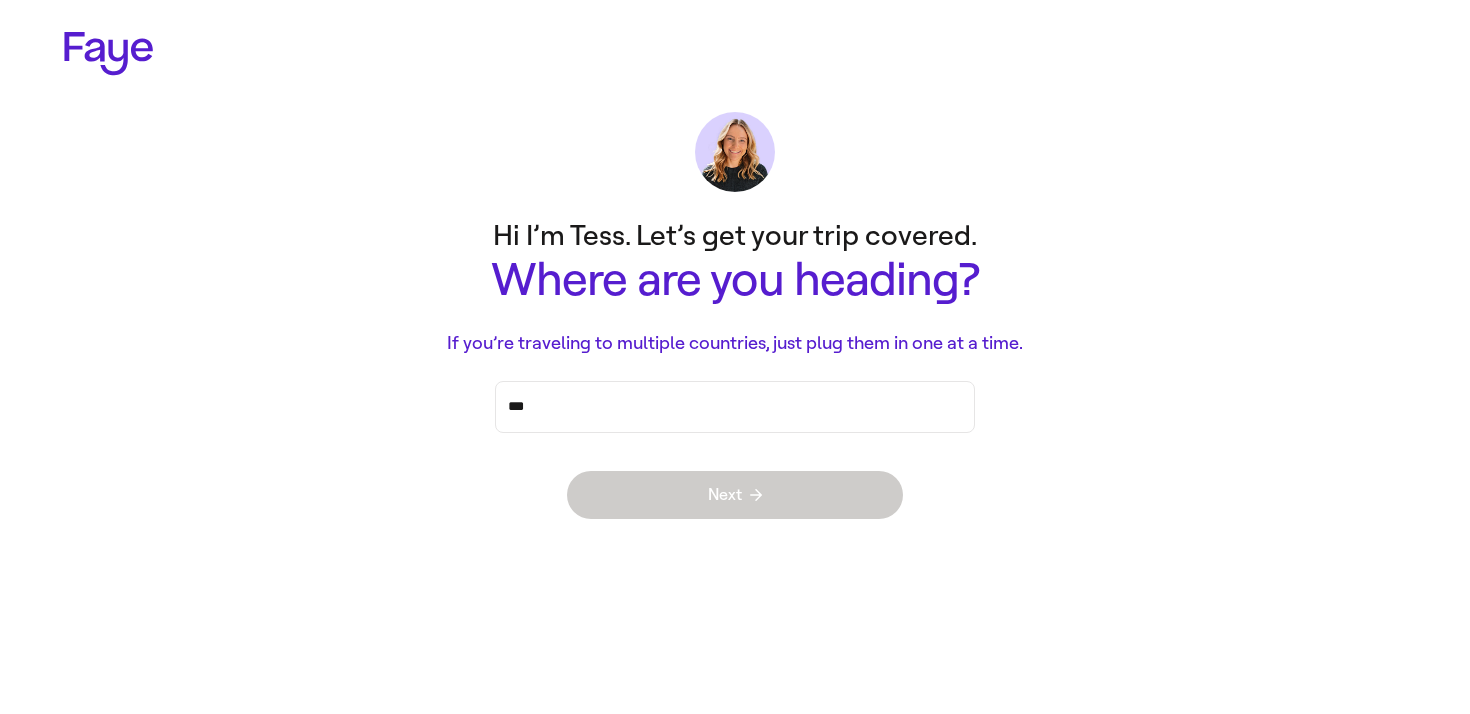 type on "****" 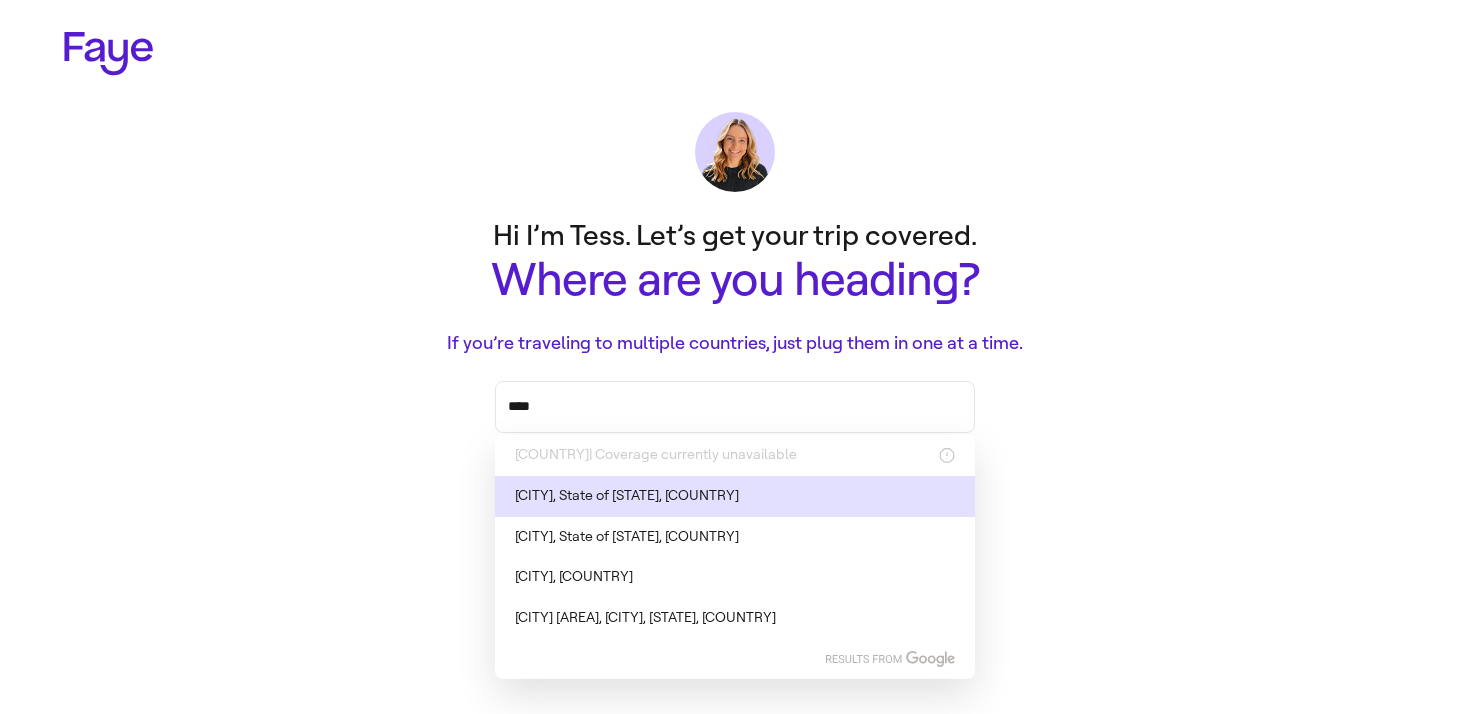 click on "****" at bounding box center (735, 407) 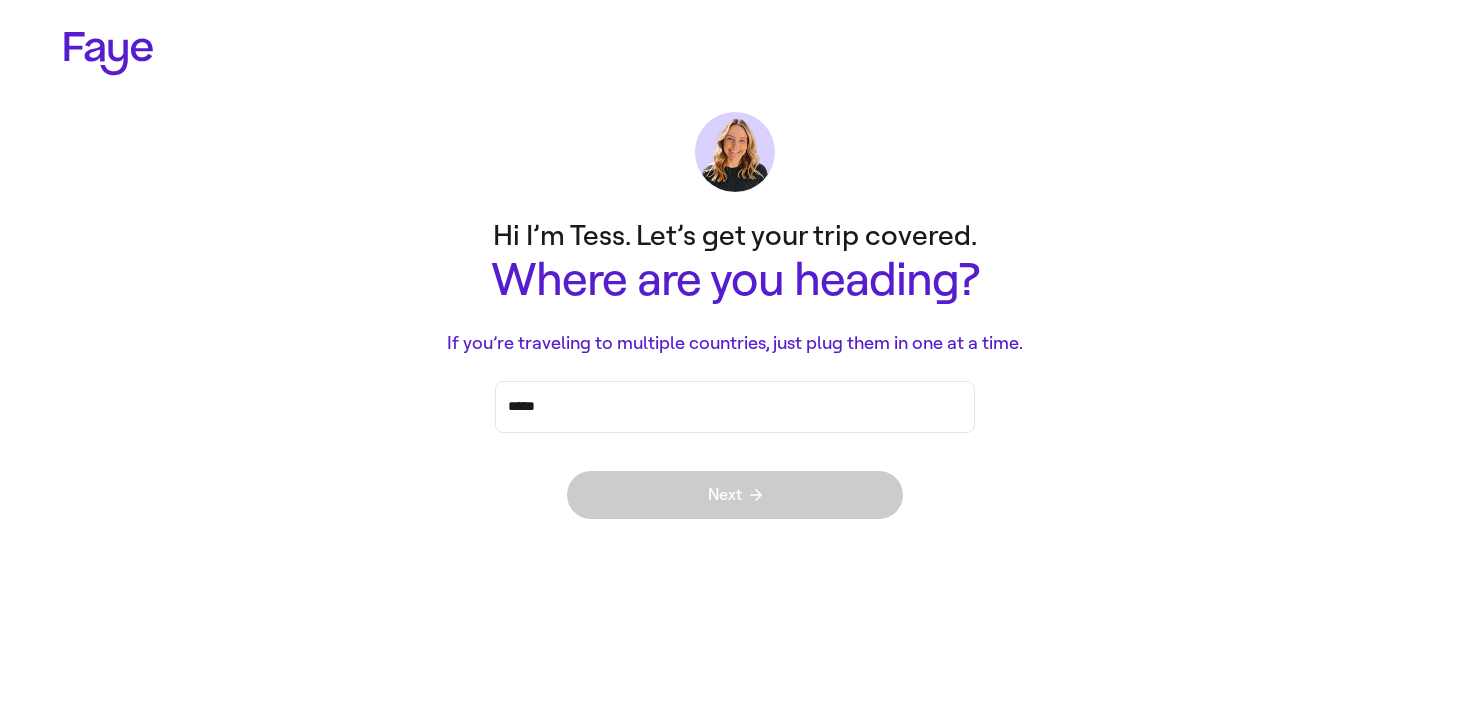 type on "******" 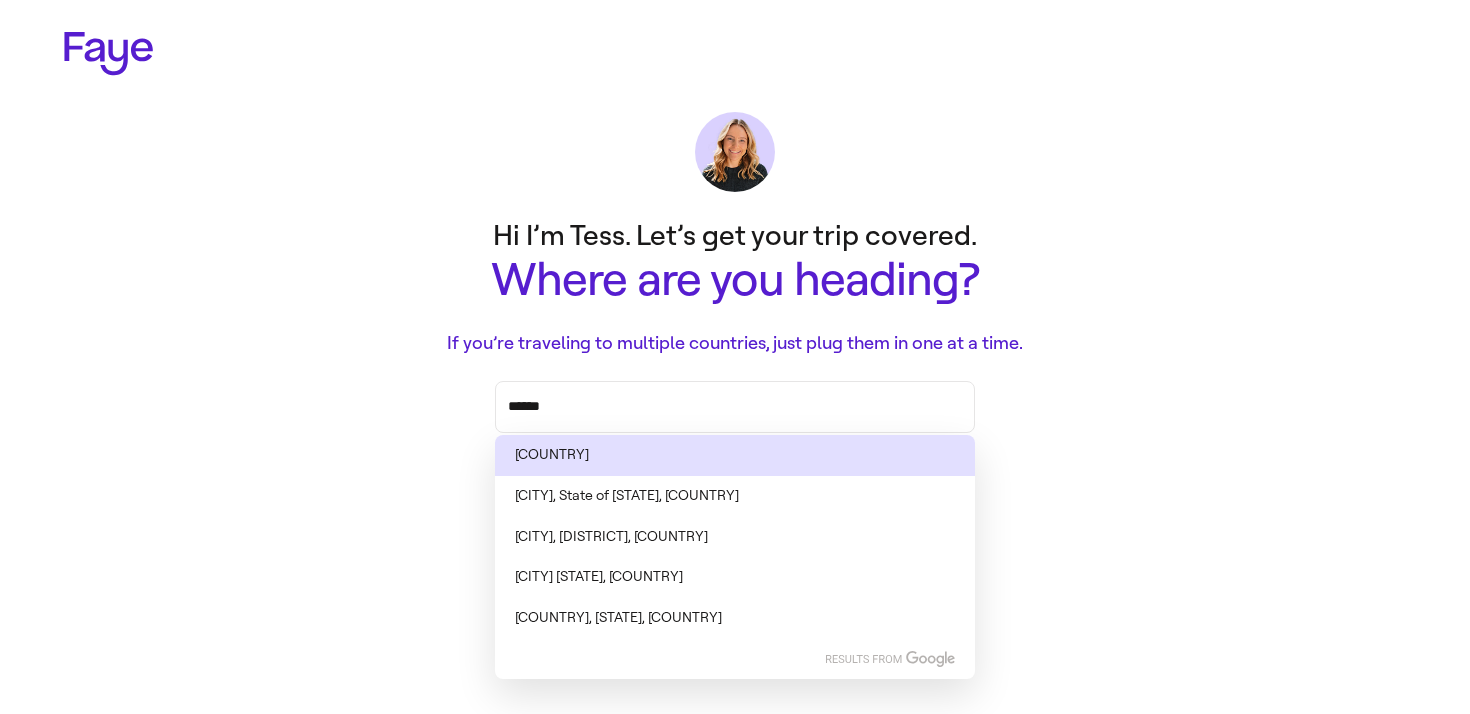 click on "[COUNTRY]" at bounding box center (735, 455) 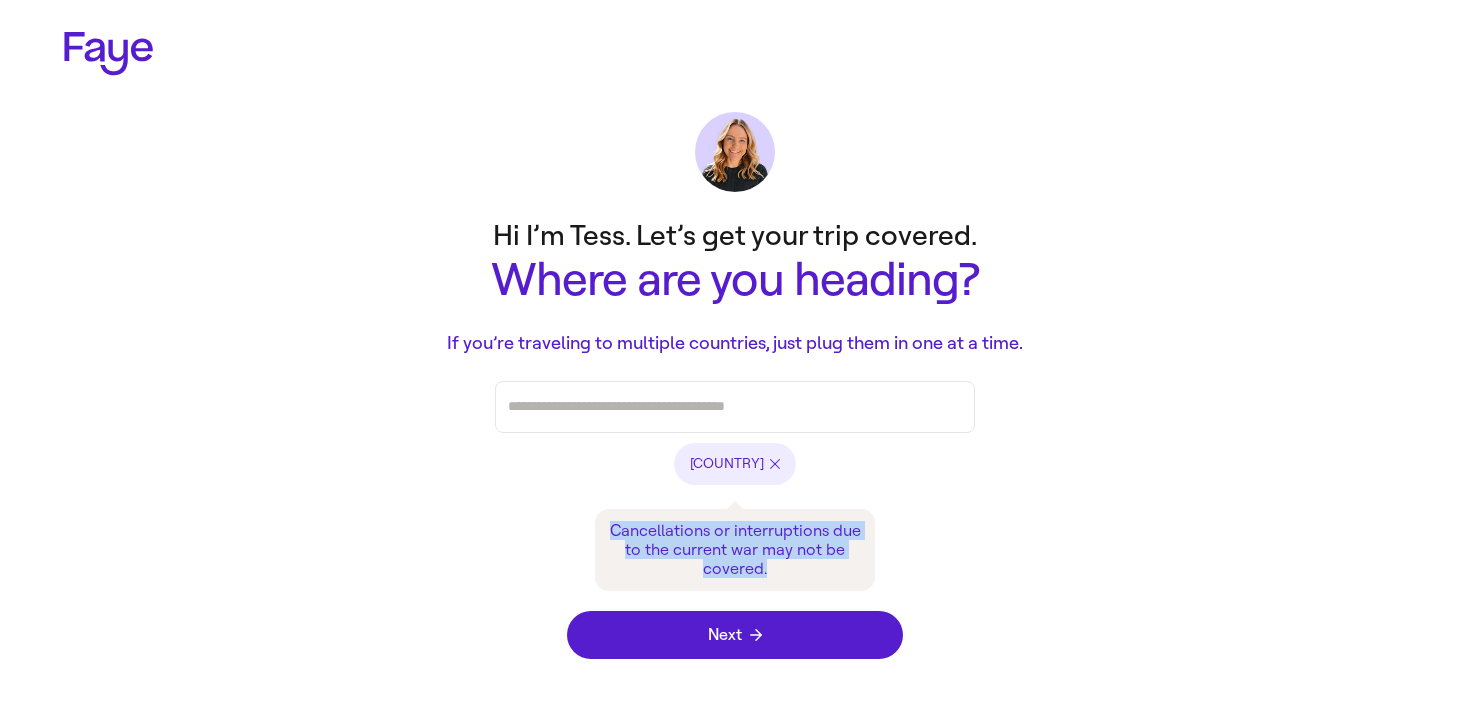 drag, startPoint x: 792, startPoint y: 577, endPoint x: 565, endPoint y: 497, distance: 240.68445 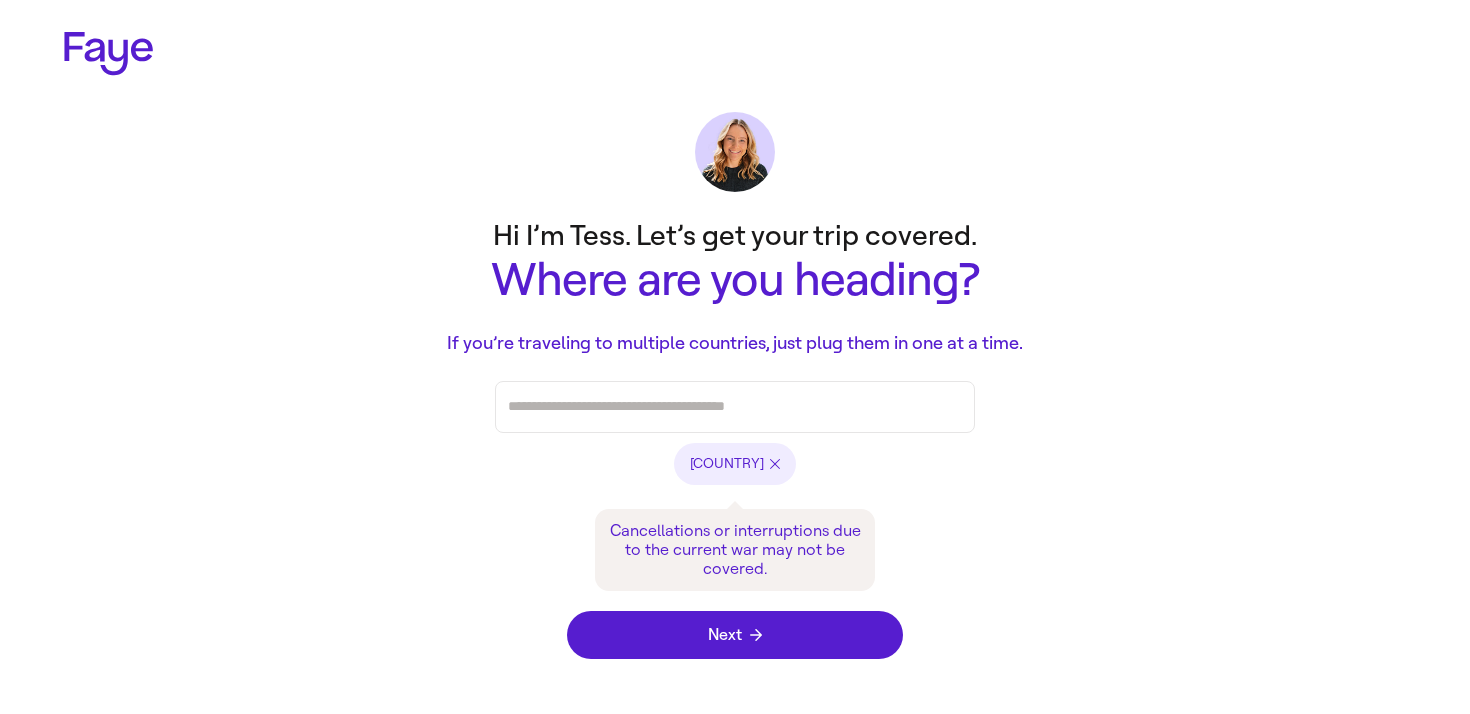 click on "Cancellations or interruptions due to the current war may not be covered." at bounding box center [735, 542] 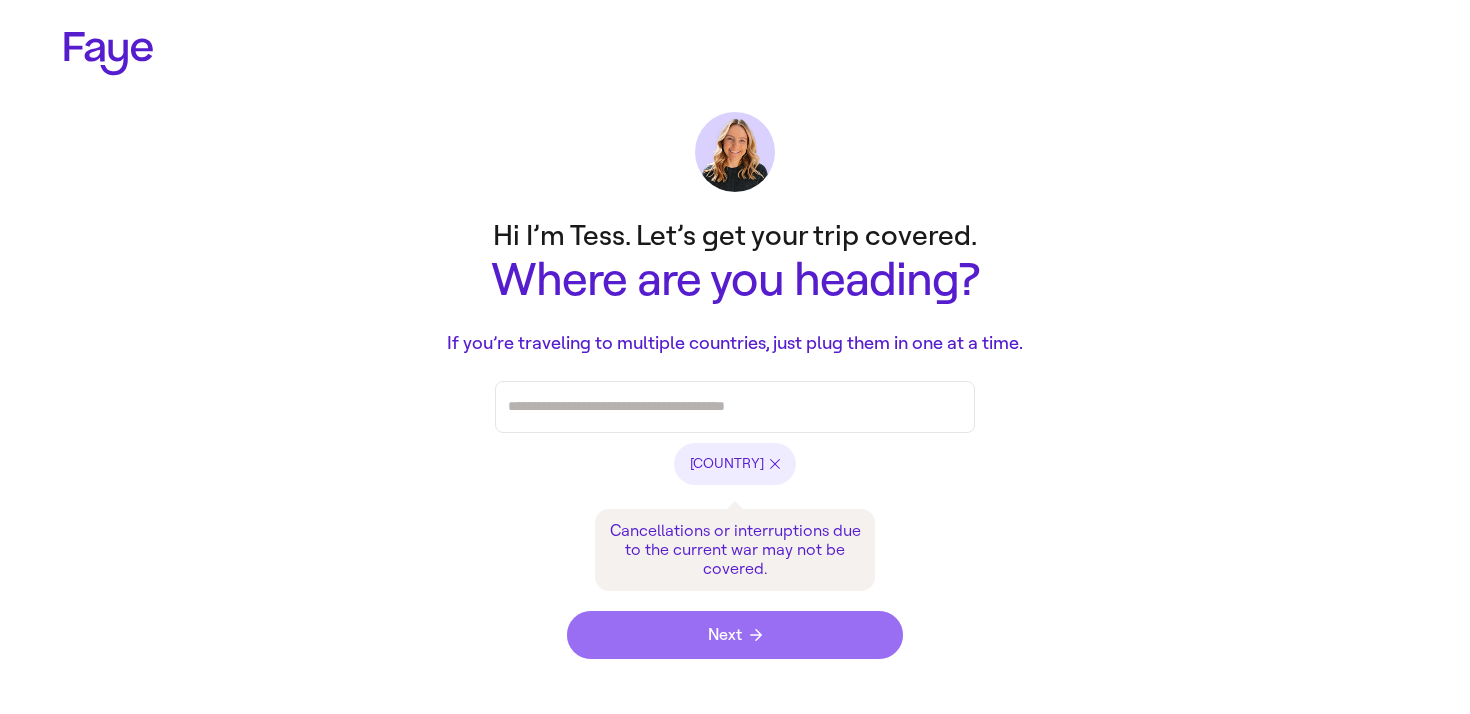 click on "Next" at bounding box center (735, 635) 